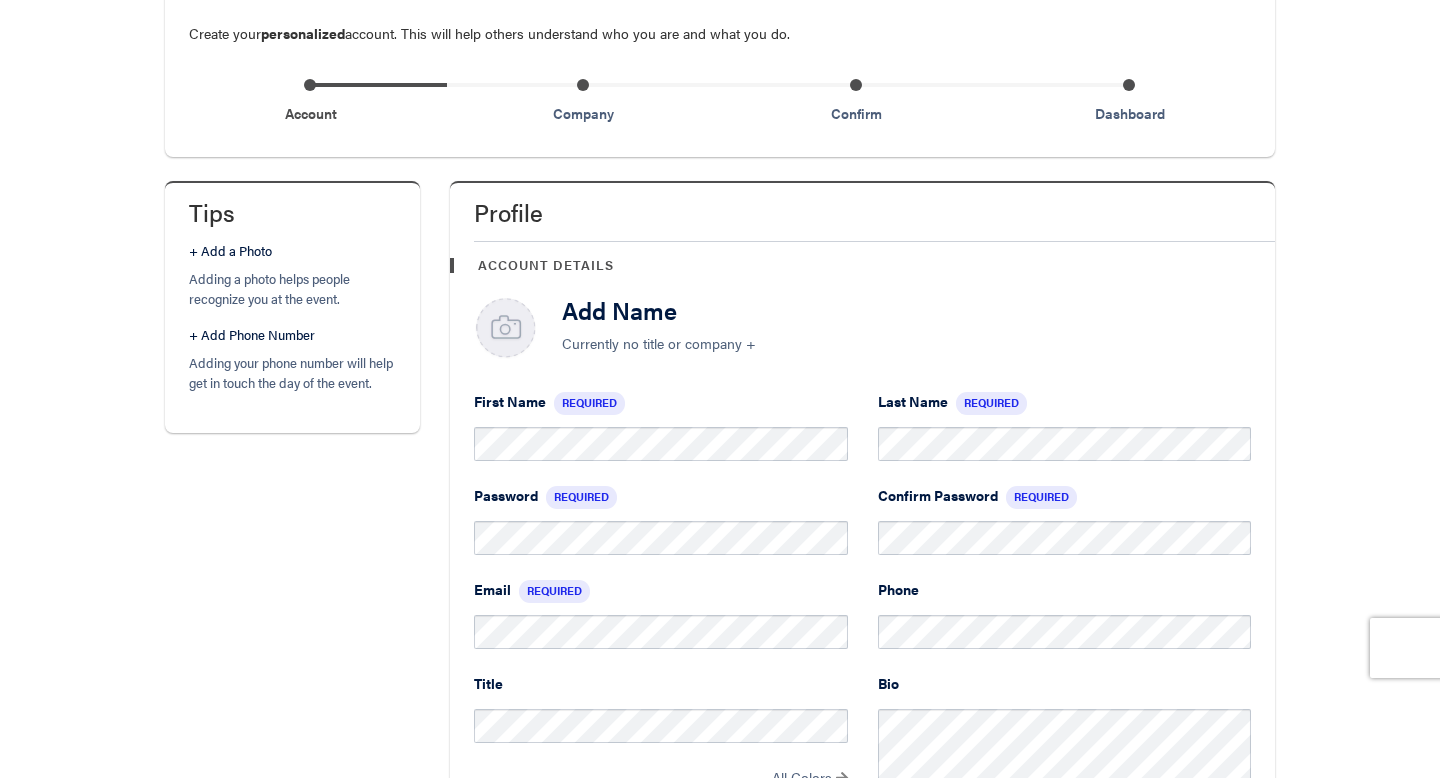 scroll, scrollTop: 254, scrollLeft: 0, axis: vertical 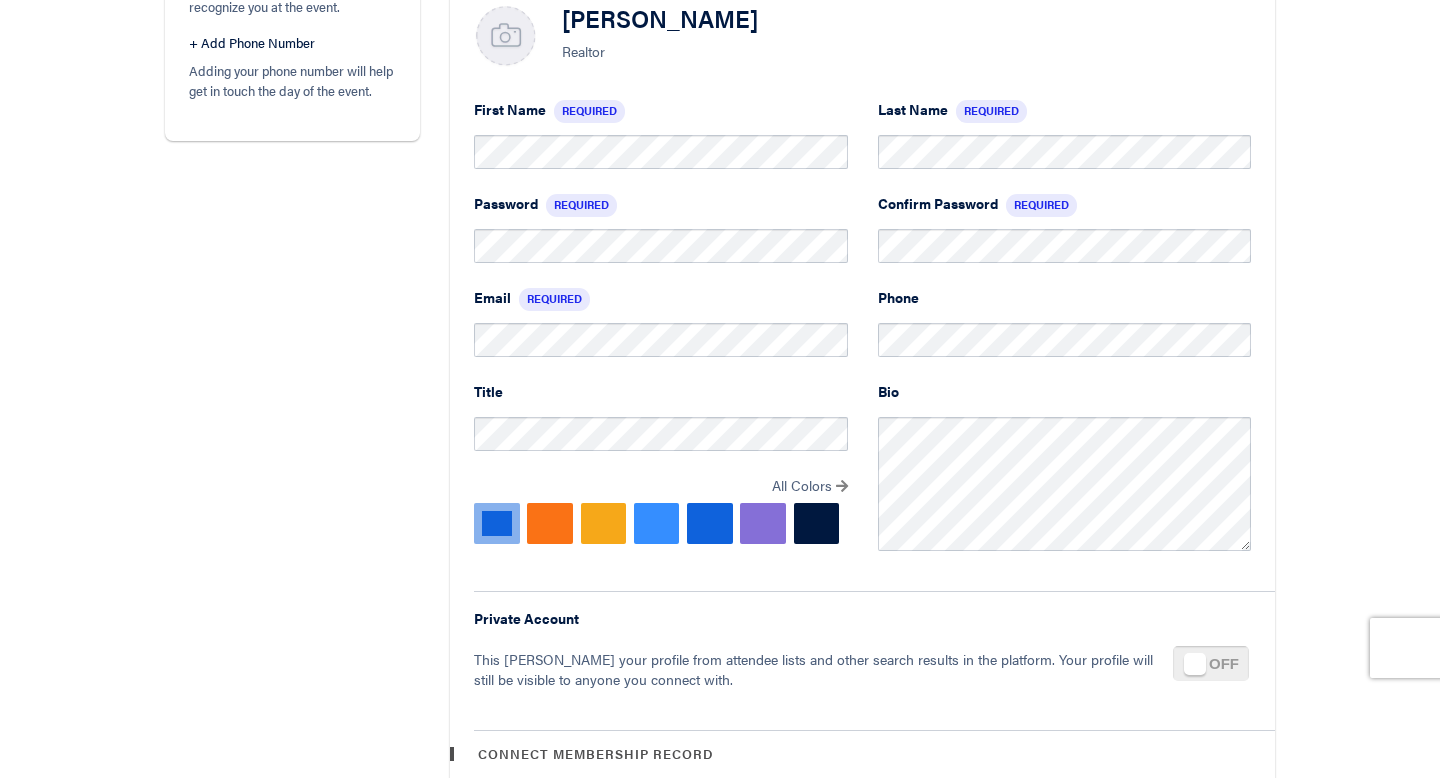 click at bounding box center [710, 523] 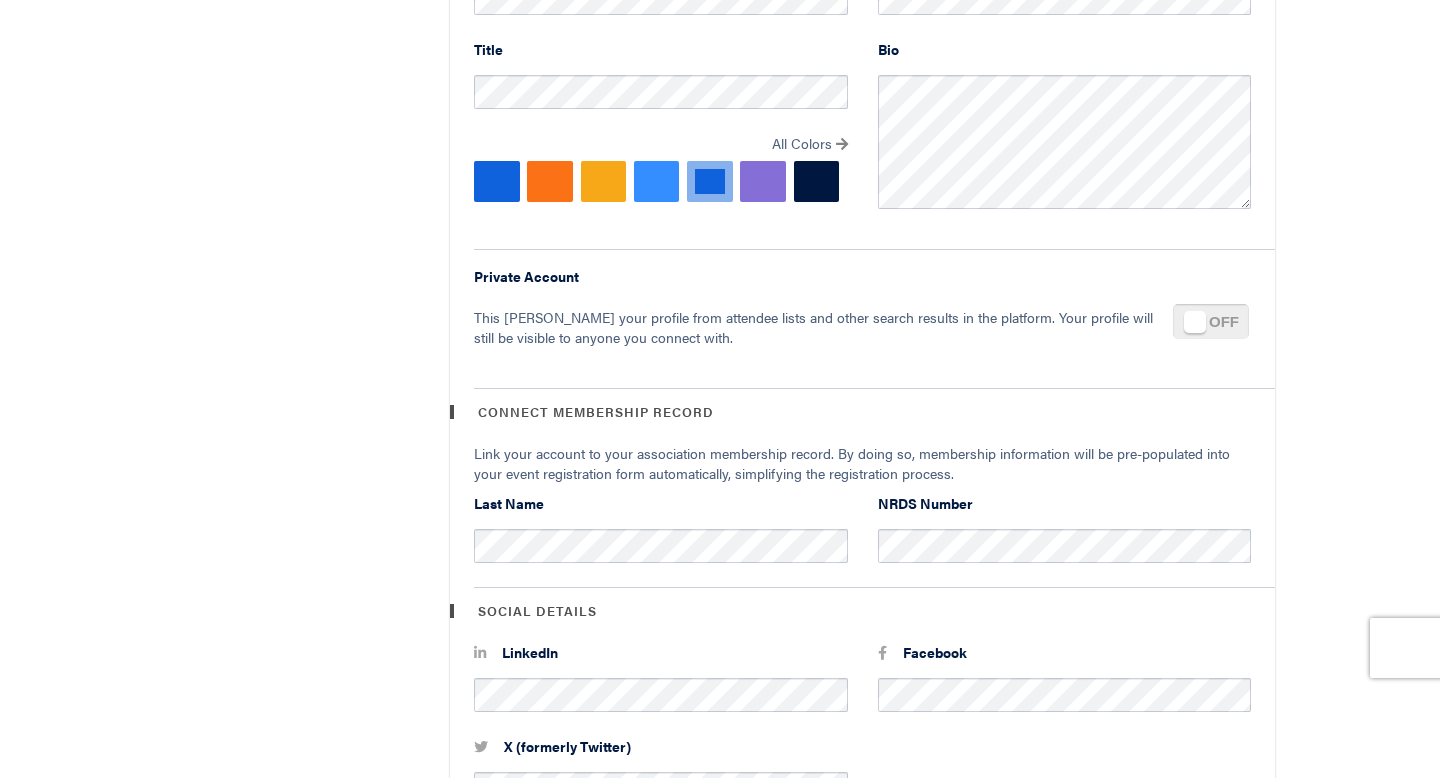 scroll, scrollTop: 875, scrollLeft: 0, axis: vertical 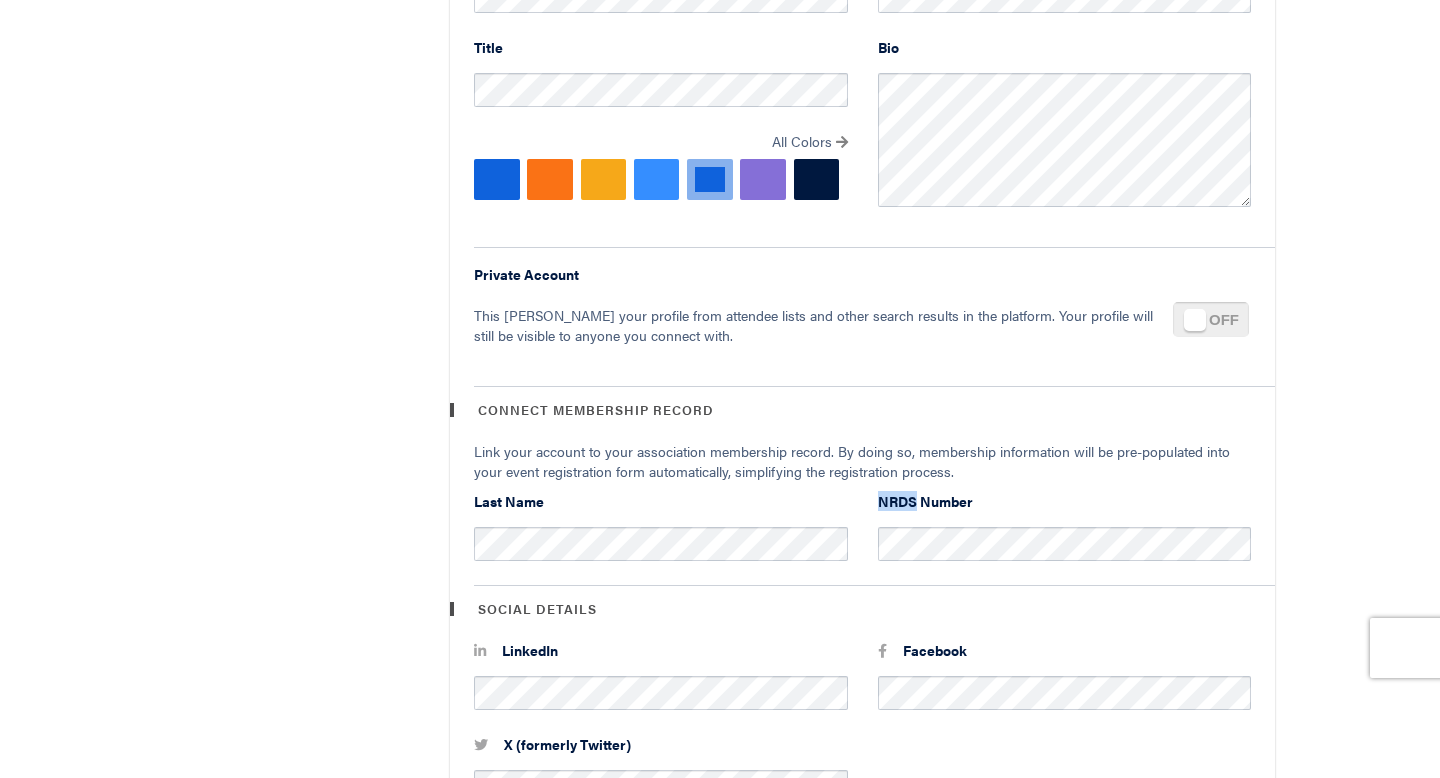 drag, startPoint x: 878, startPoint y: 500, endPoint x: 916, endPoint y: 503, distance: 38.118237 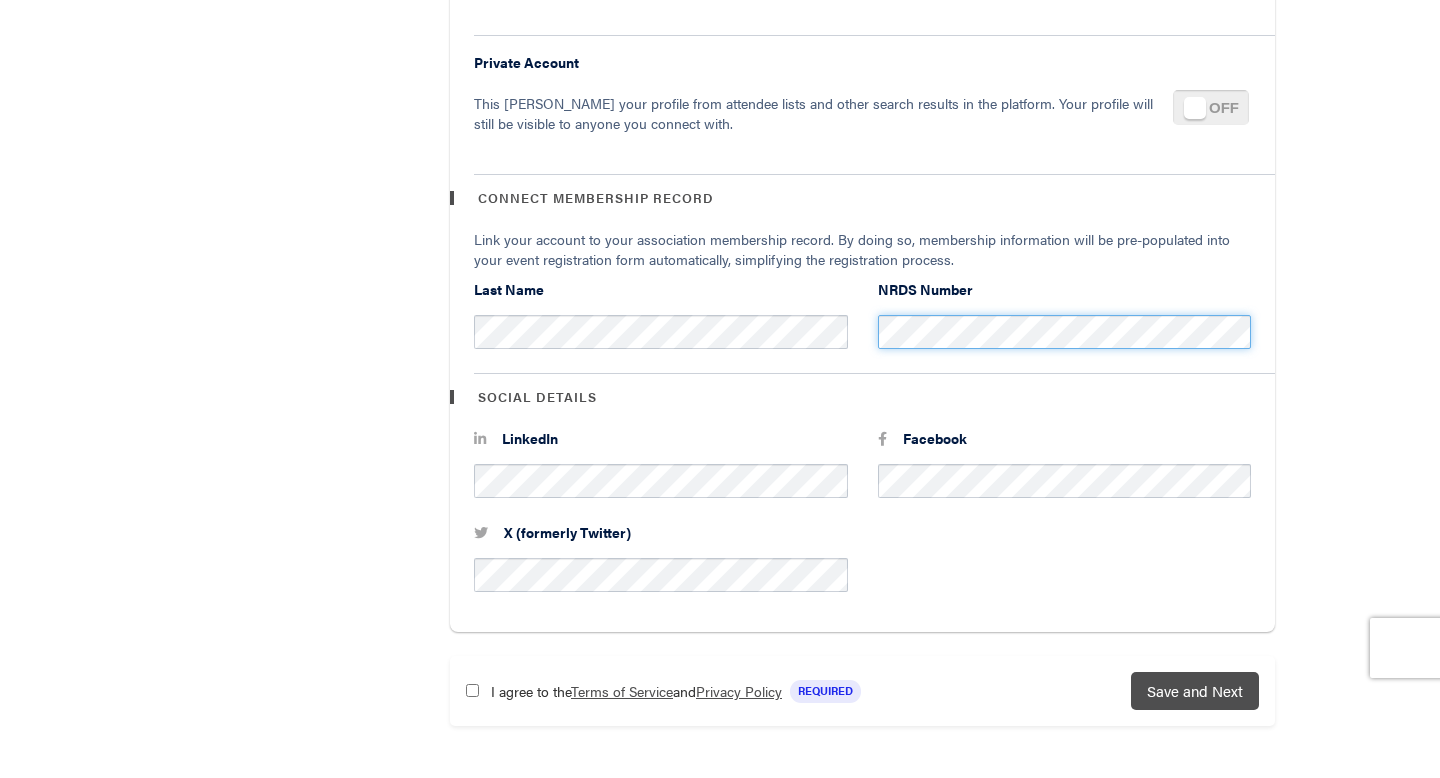 scroll, scrollTop: 1088, scrollLeft: 0, axis: vertical 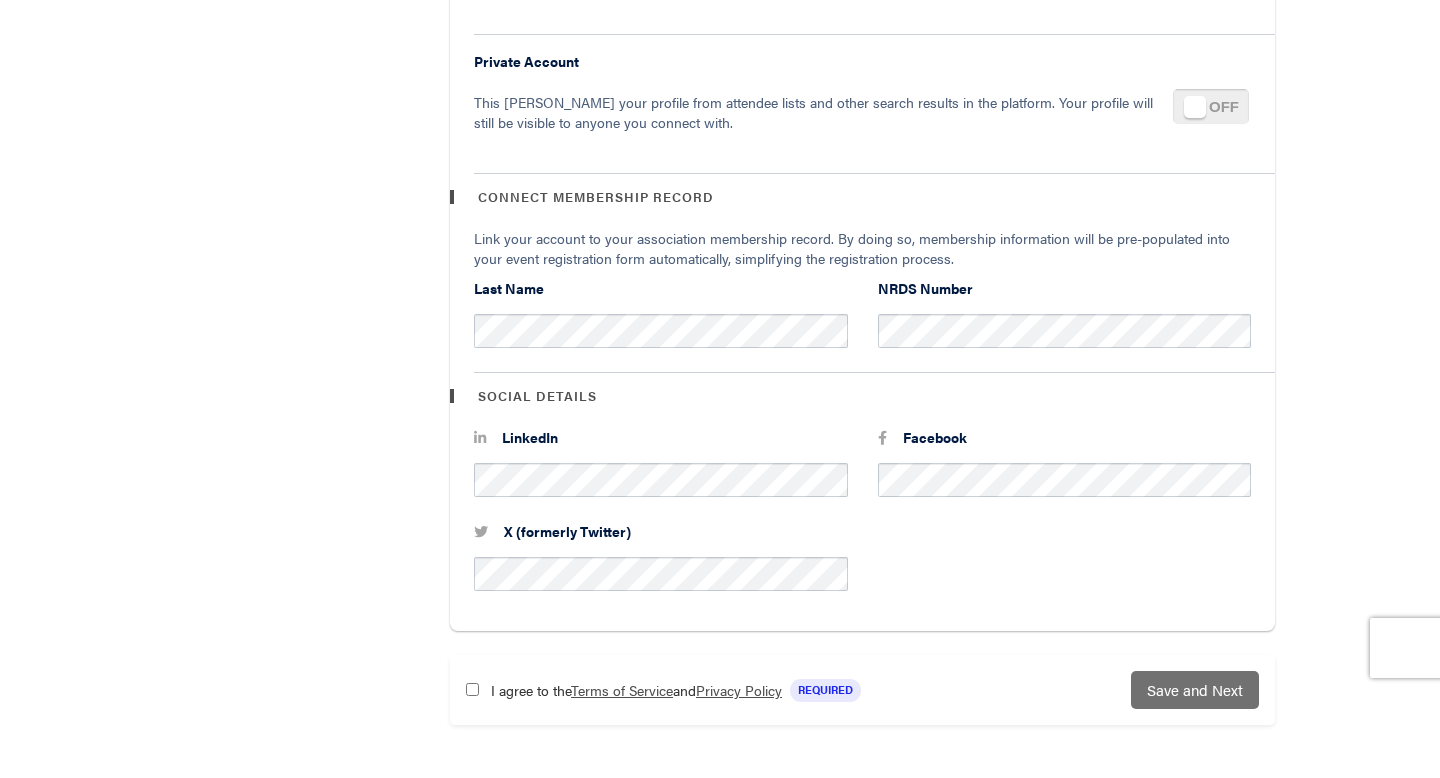 click on "Save and Next" at bounding box center [1195, 689] 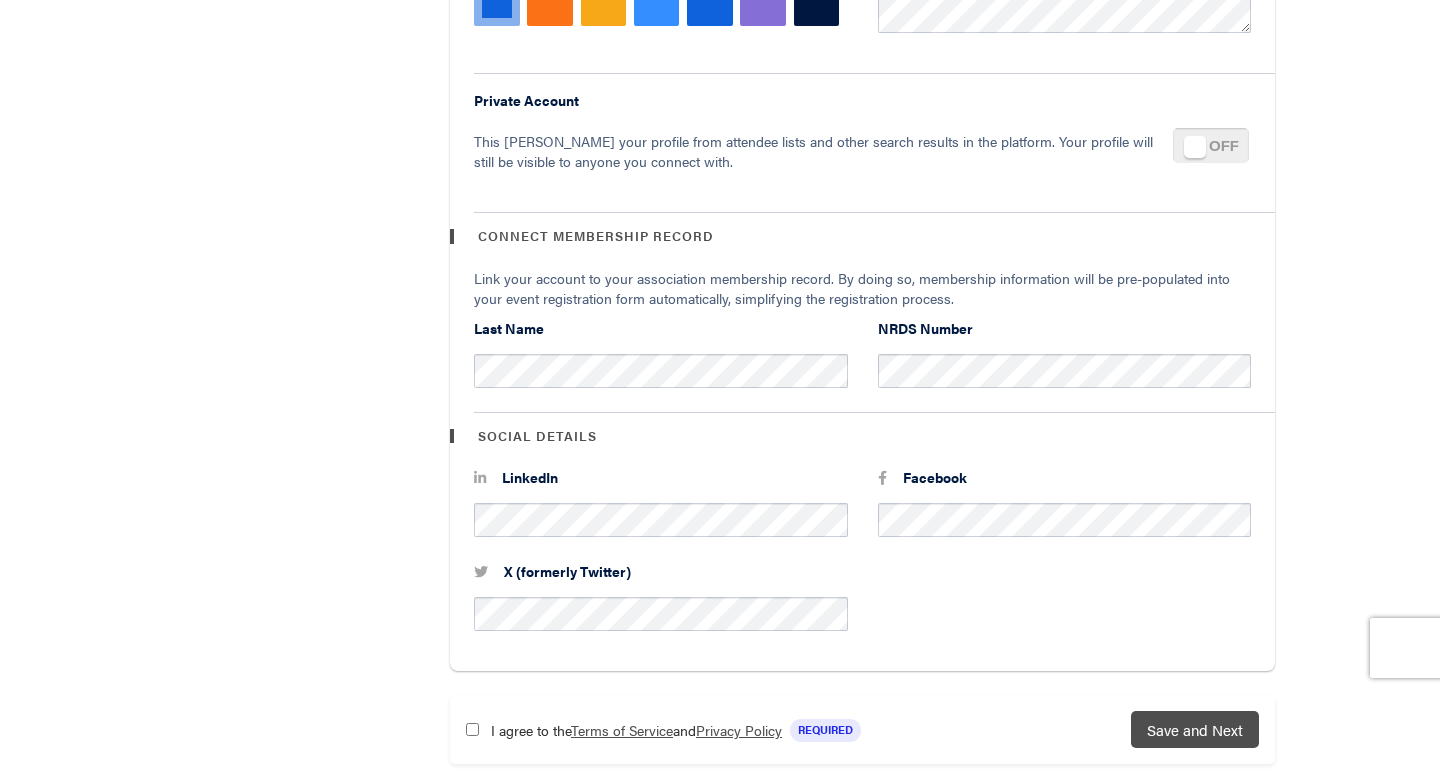 scroll, scrollTop: 1249, scrollLeft: 0, axis: vertical 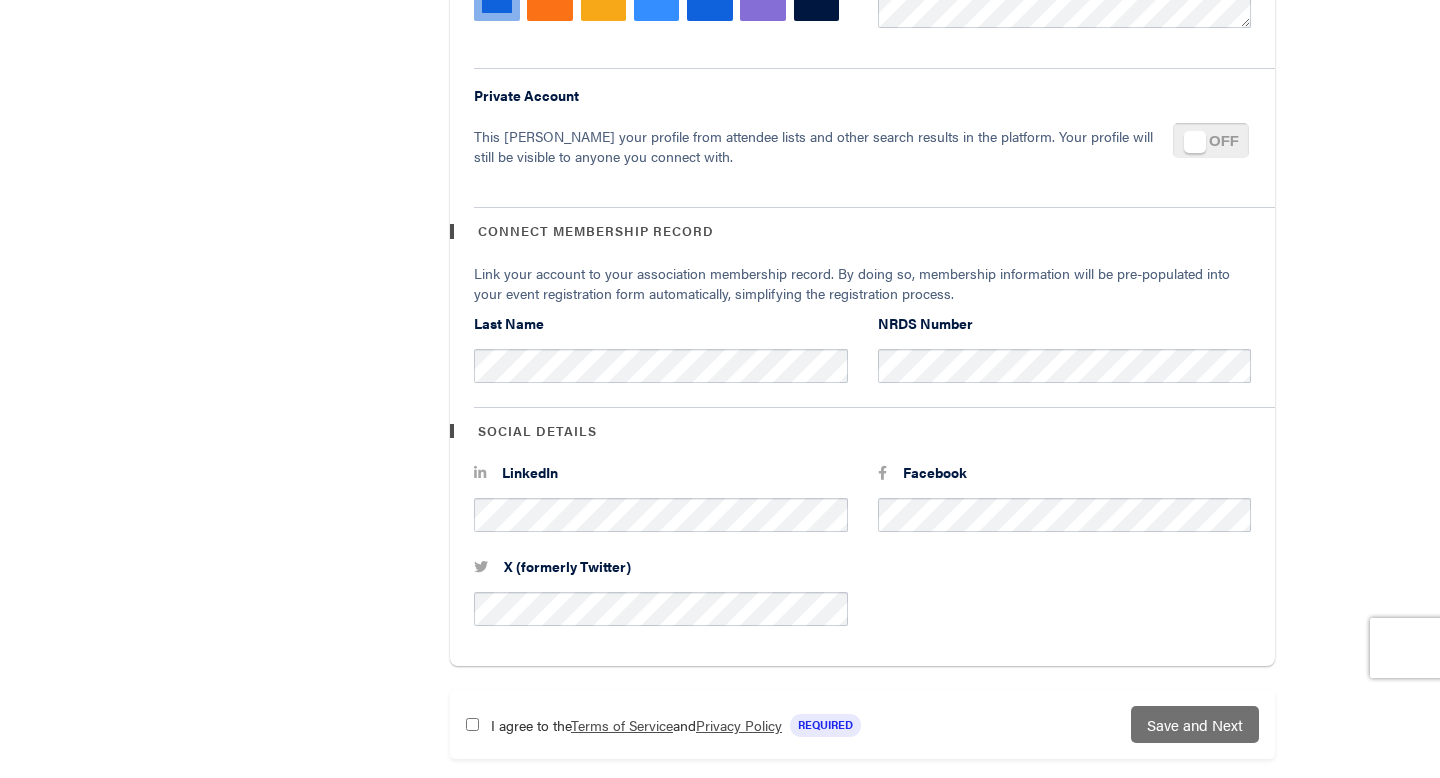 click on "Save and Next" at bounding box center [1195, 724] 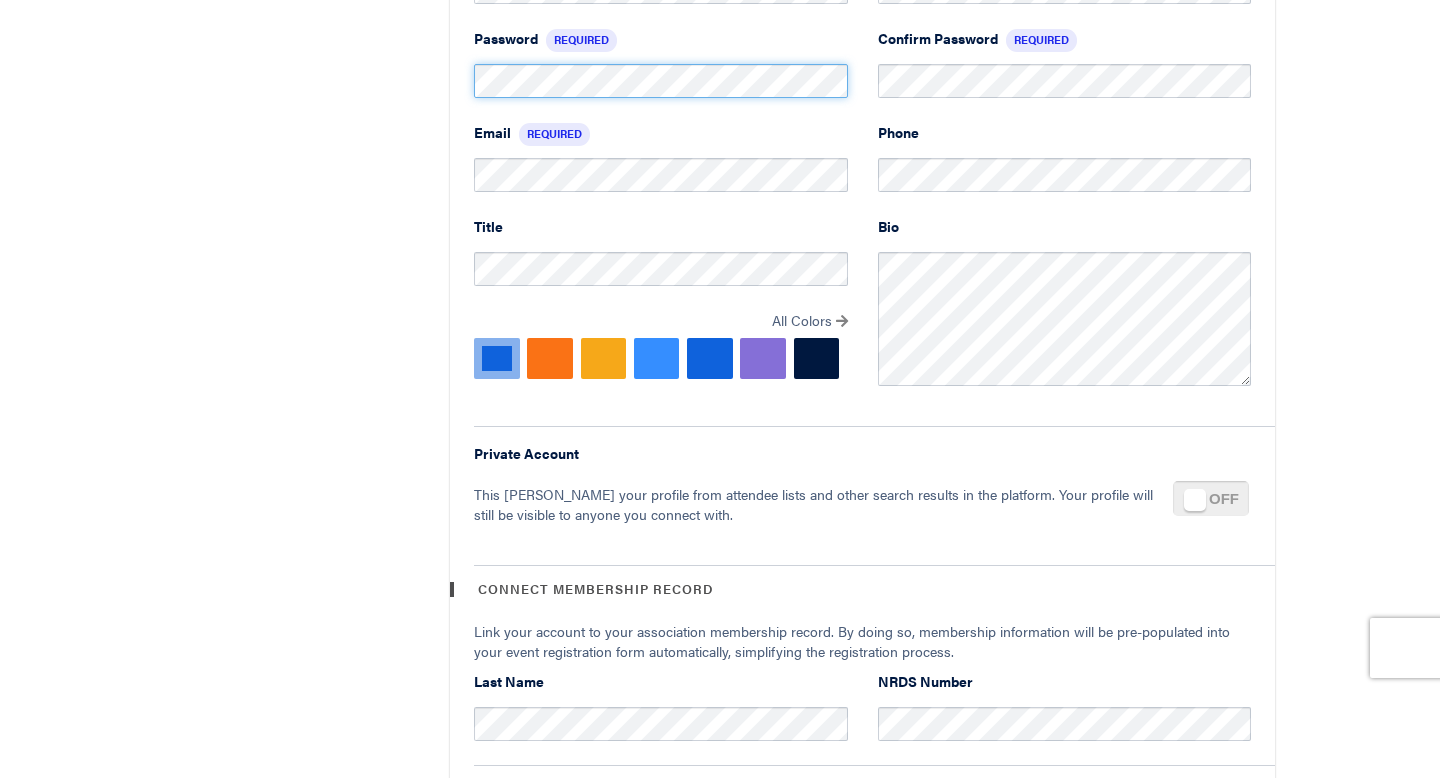 click on "Error
1 error
prohibited this form from being saved:
Profile phone is invalid
Profile
Account Details
Tomasz Peda
Realtor
First Name
Required
Last Name
Required
Password
Required
Confirm Password
Required
Email
Required
Phone
Title
All Colors
Suggested Colors
HEX
Set Color
Bio
Private Account
This will hide your profile from attendee lists and other search results in the platform. Your profile will still be visible to anyone you connect with.
Connect Membership Record
Last Name
NRDS Number" at bounding box center [862, 323] 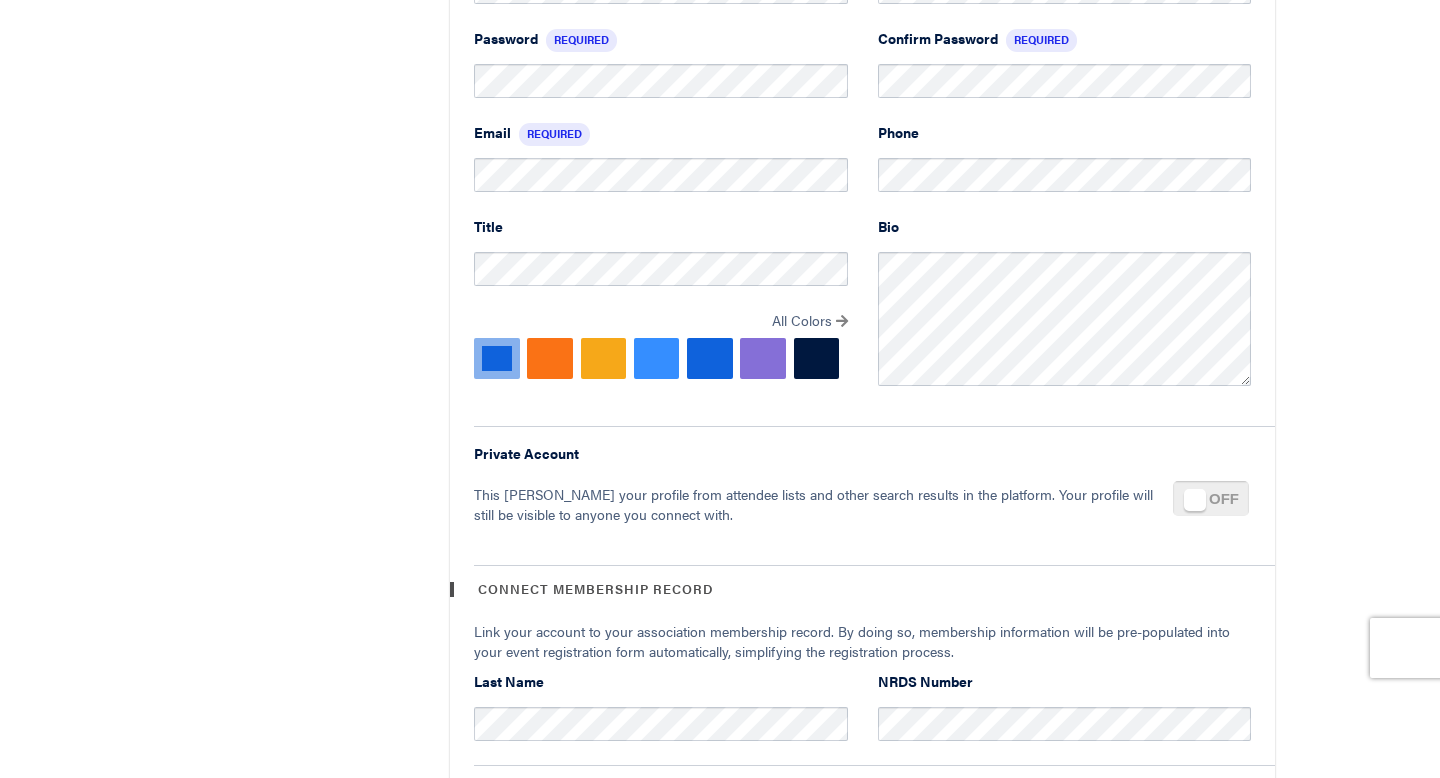 click on "Confirm Password
Required" at bounding box center (1065, 75) 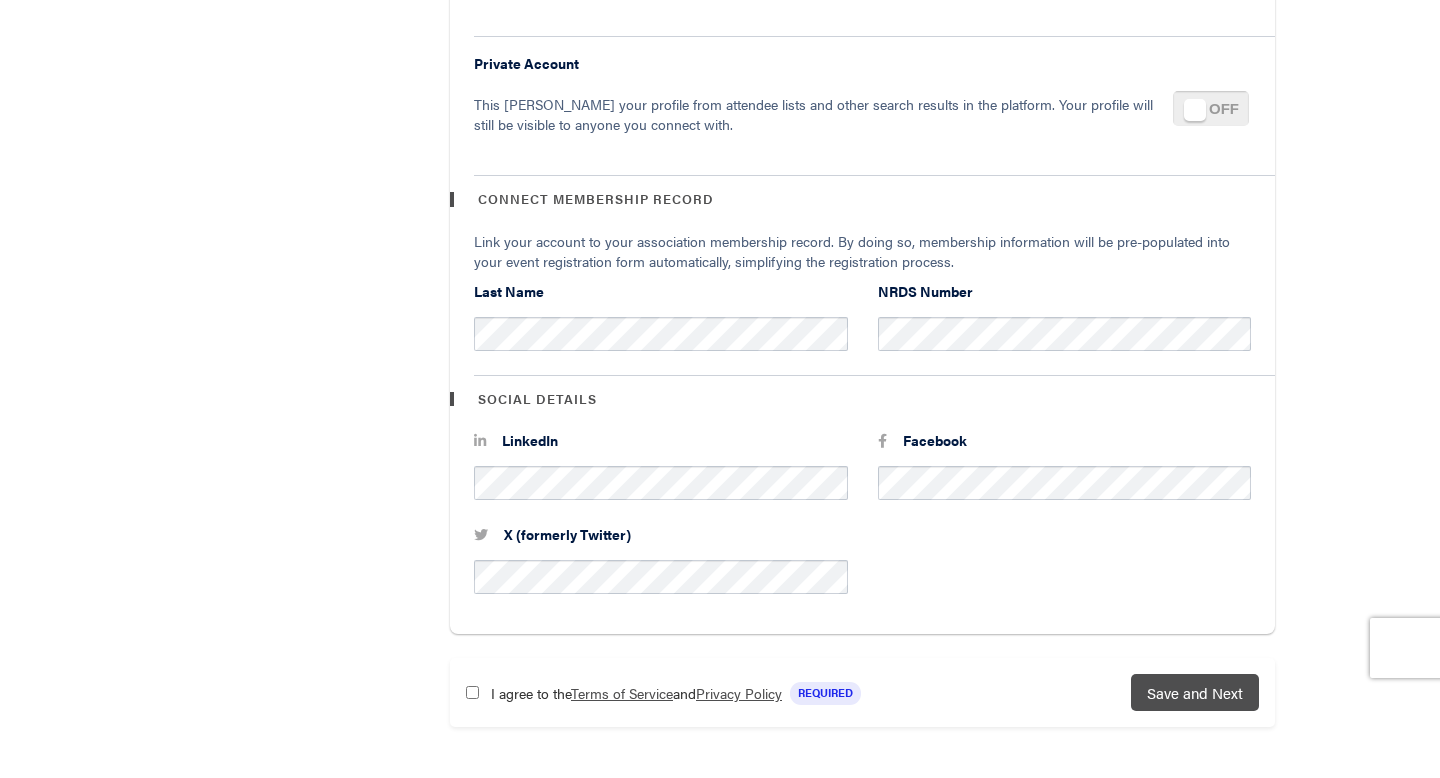 scroll, scrollTop: 1298, scrollLeft: 0, axis: vertical 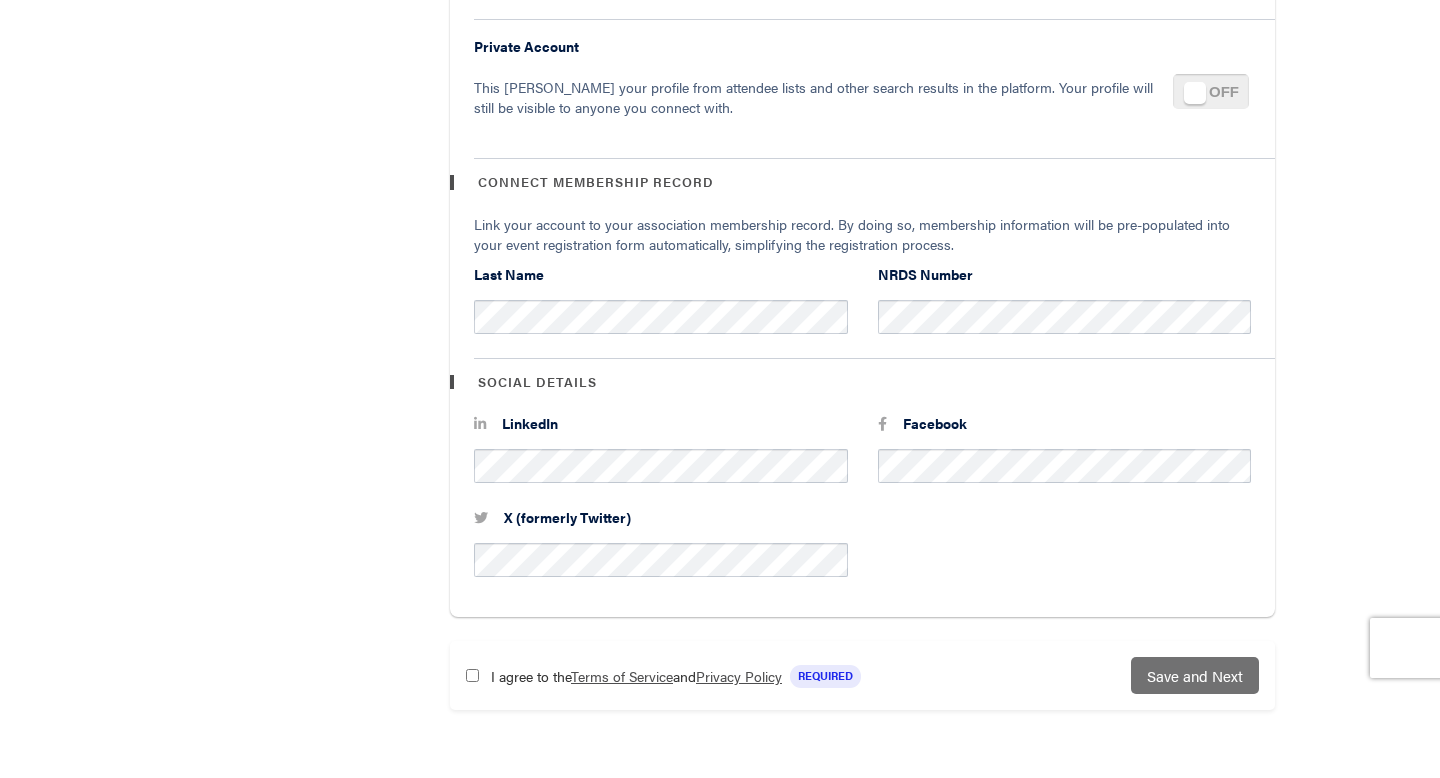 click on "Save and Next" at bounding box center [1195, 675] 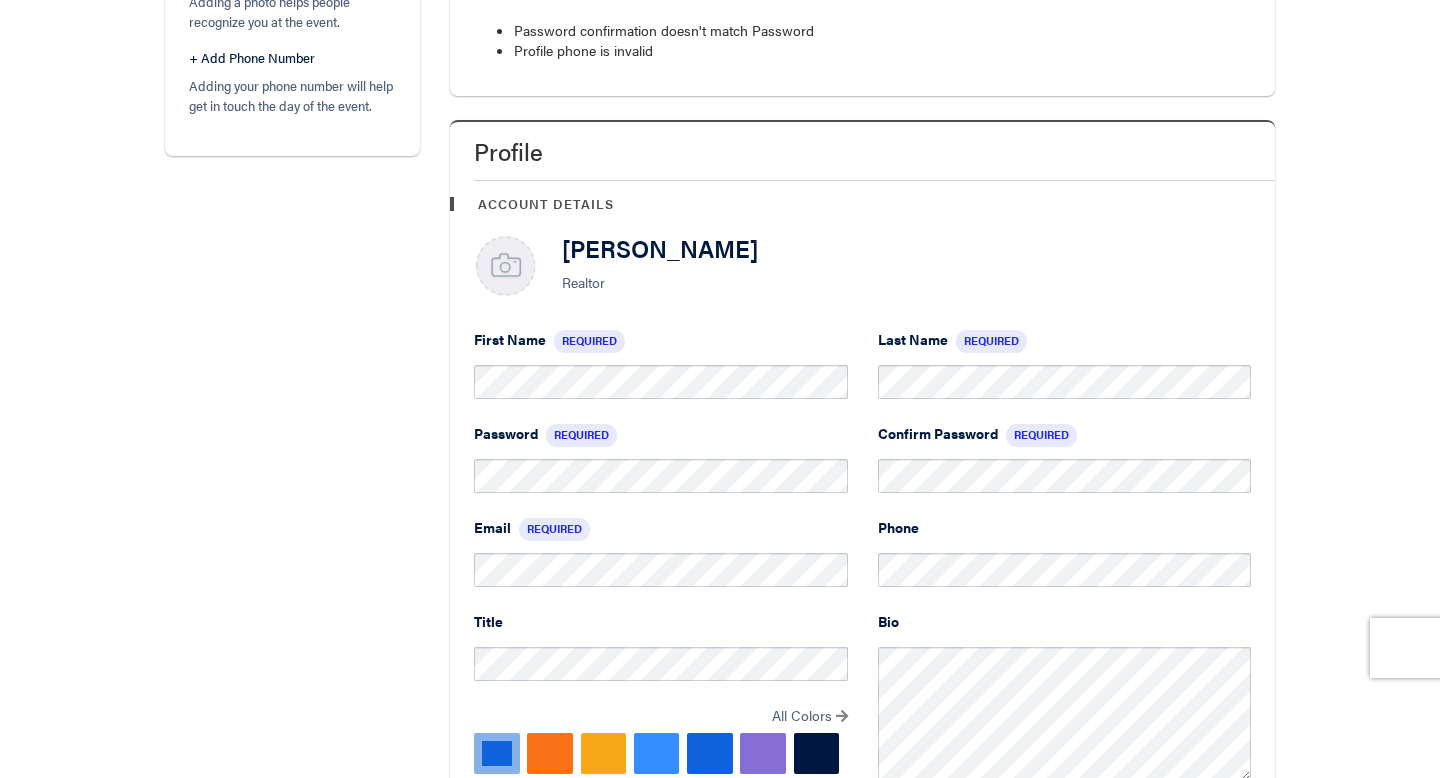 scroll, scrollTop: 601, scrollLeft: 0, axis: vertical 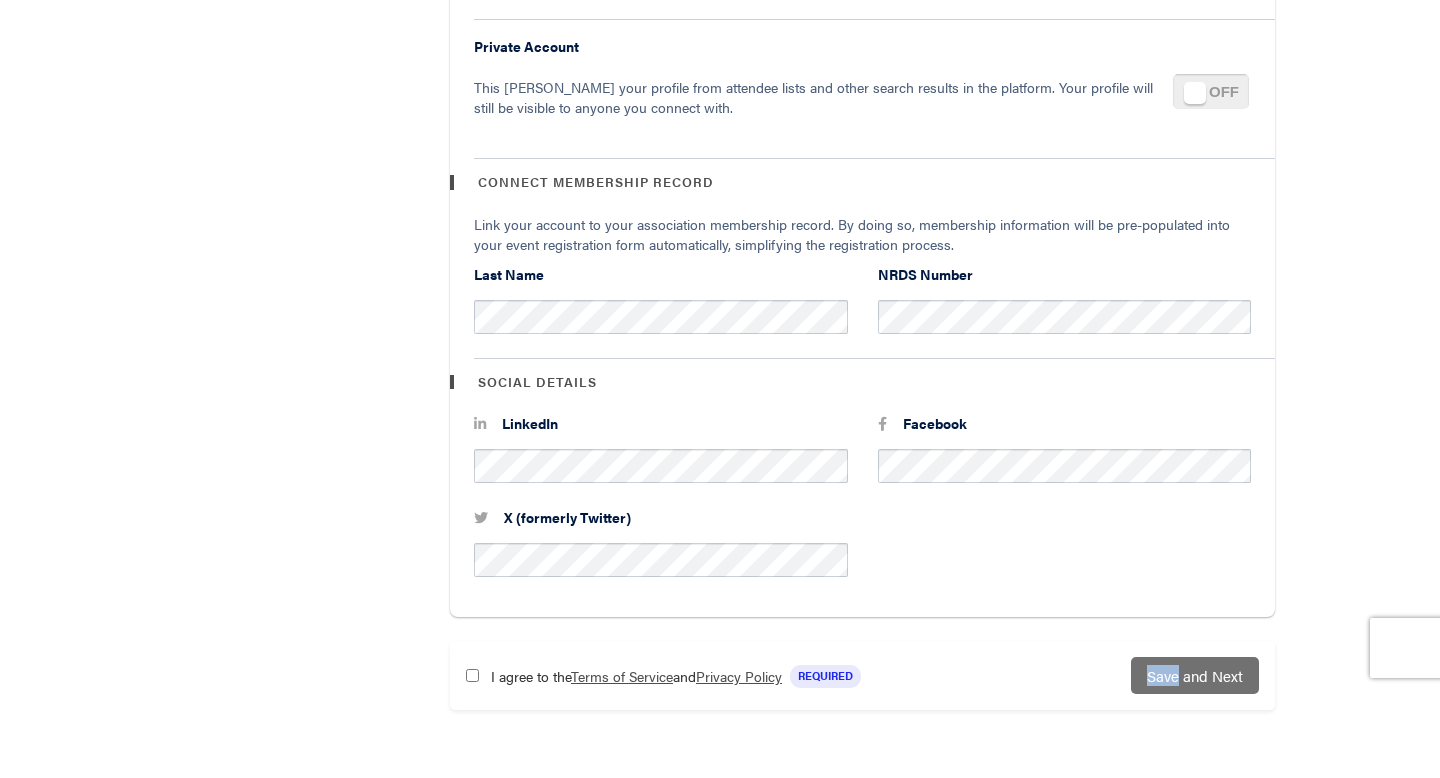 click on "Save and Next" at bounding box center (1195, 675) 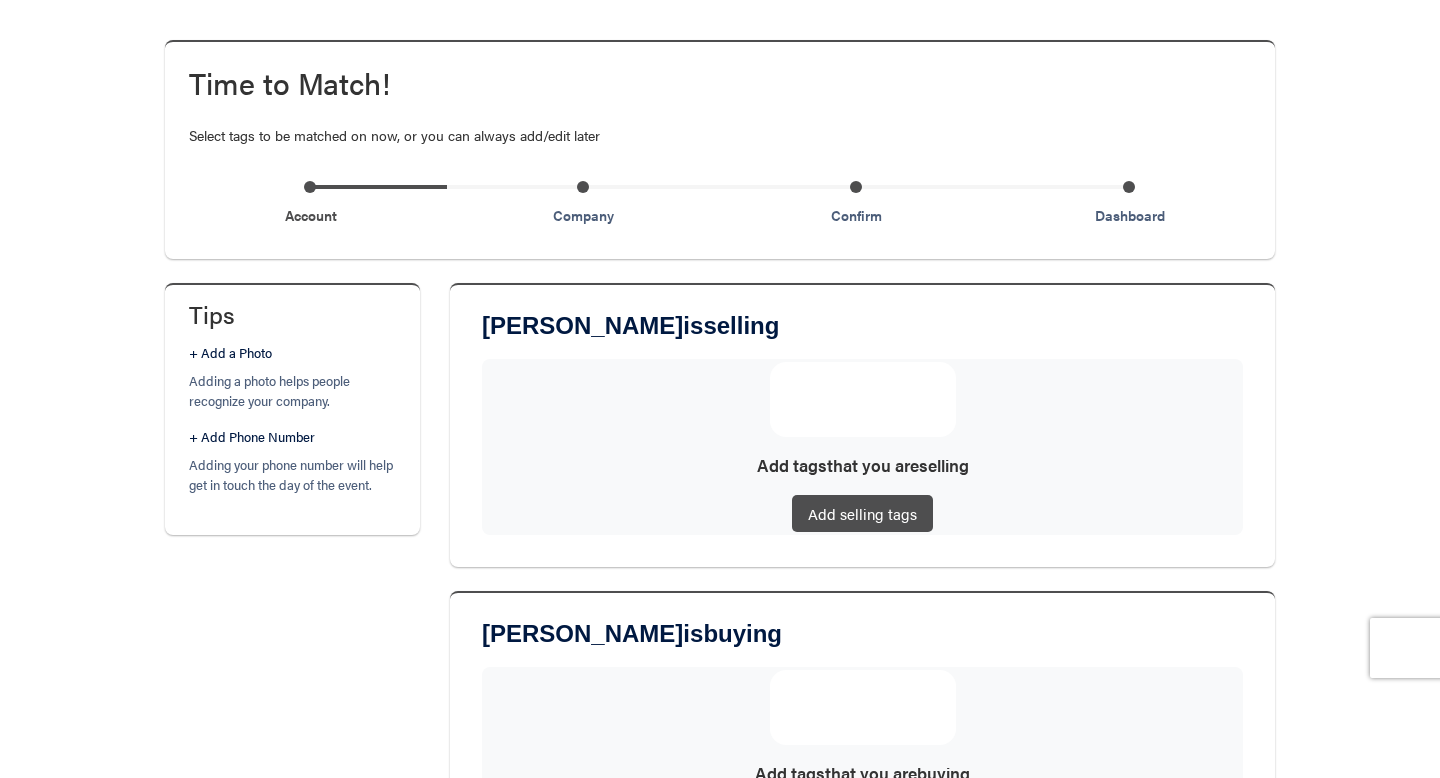 scroll, scrollTop: 395, scrollLeft: 0, axis: vertical 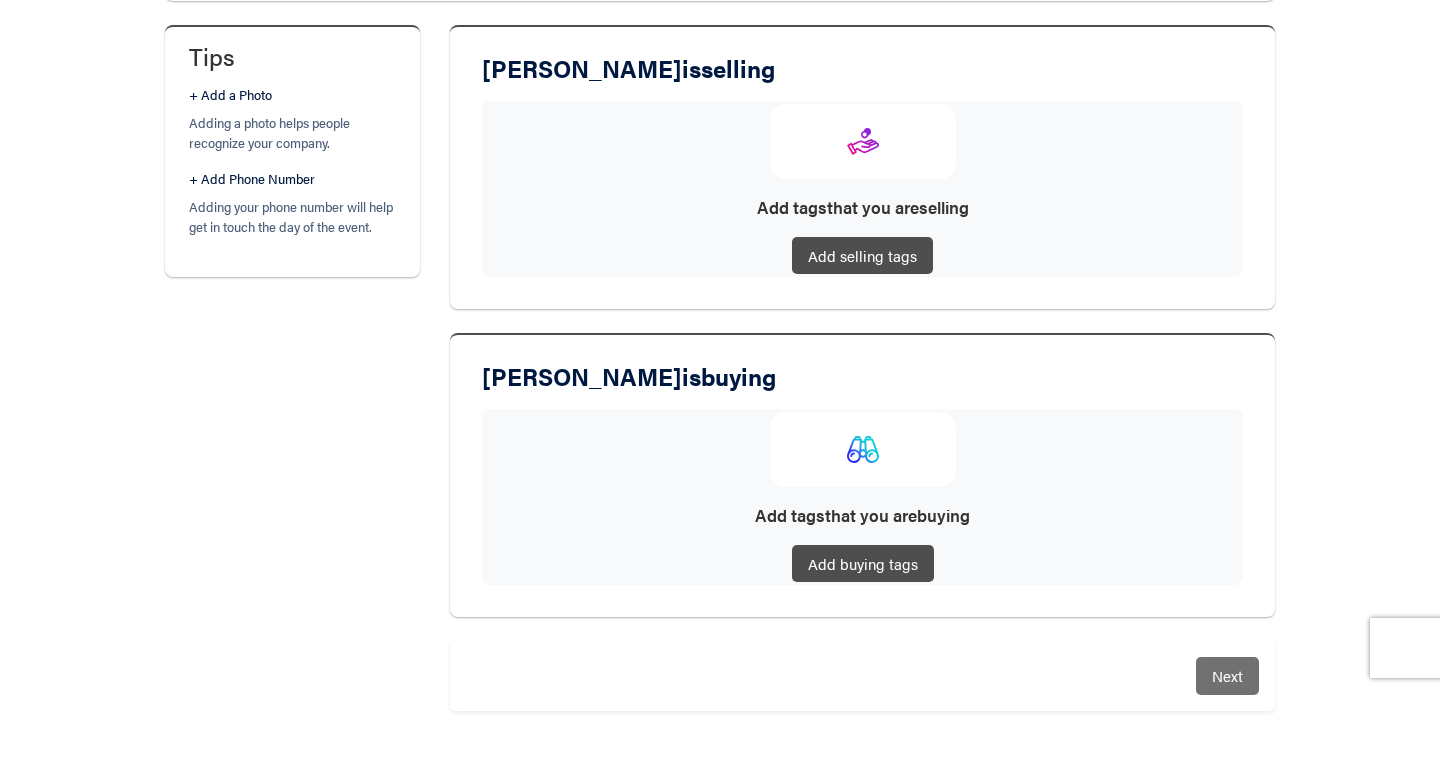 click on "Next" at bounding box center (1227, 675) 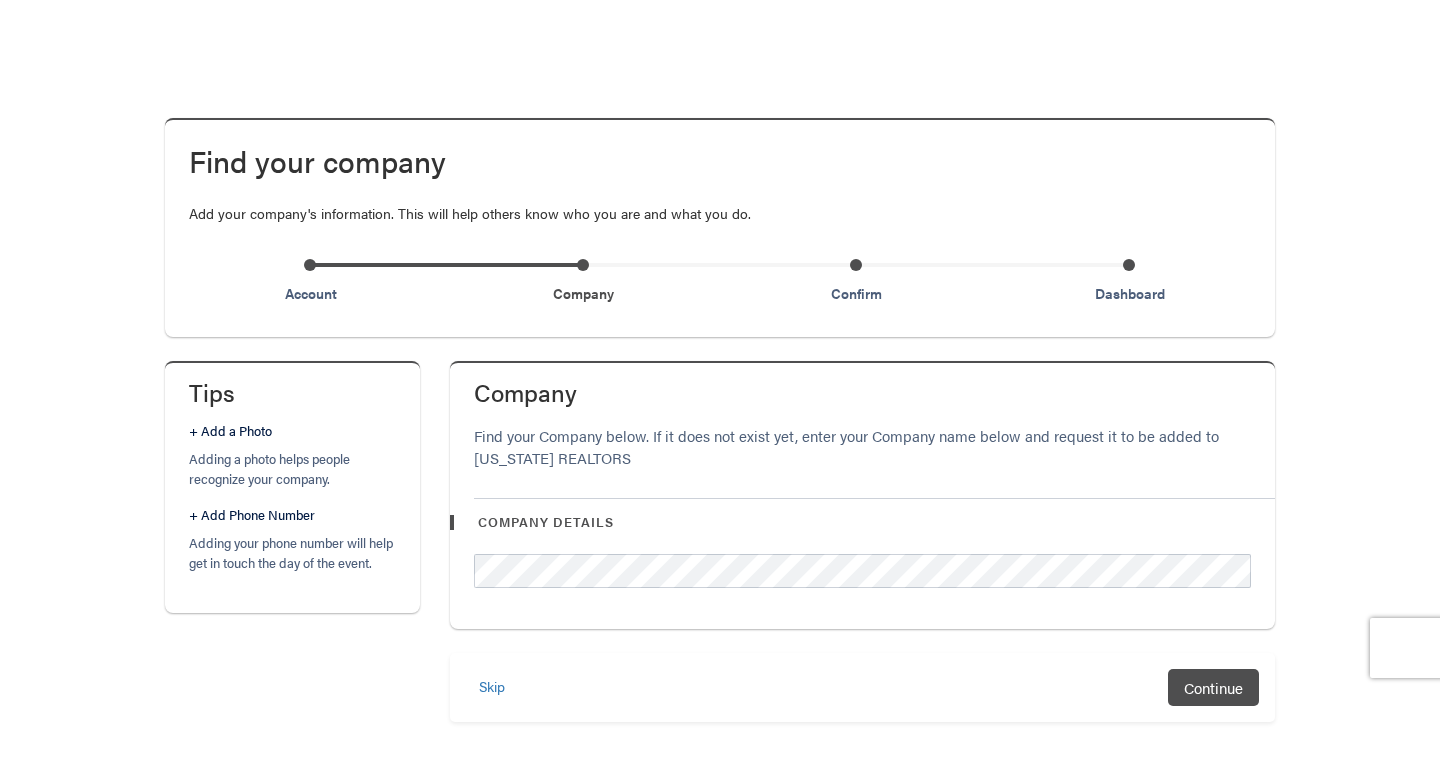 scroll, scrollTop: 71, scrollLeft: 0, axis: vertical 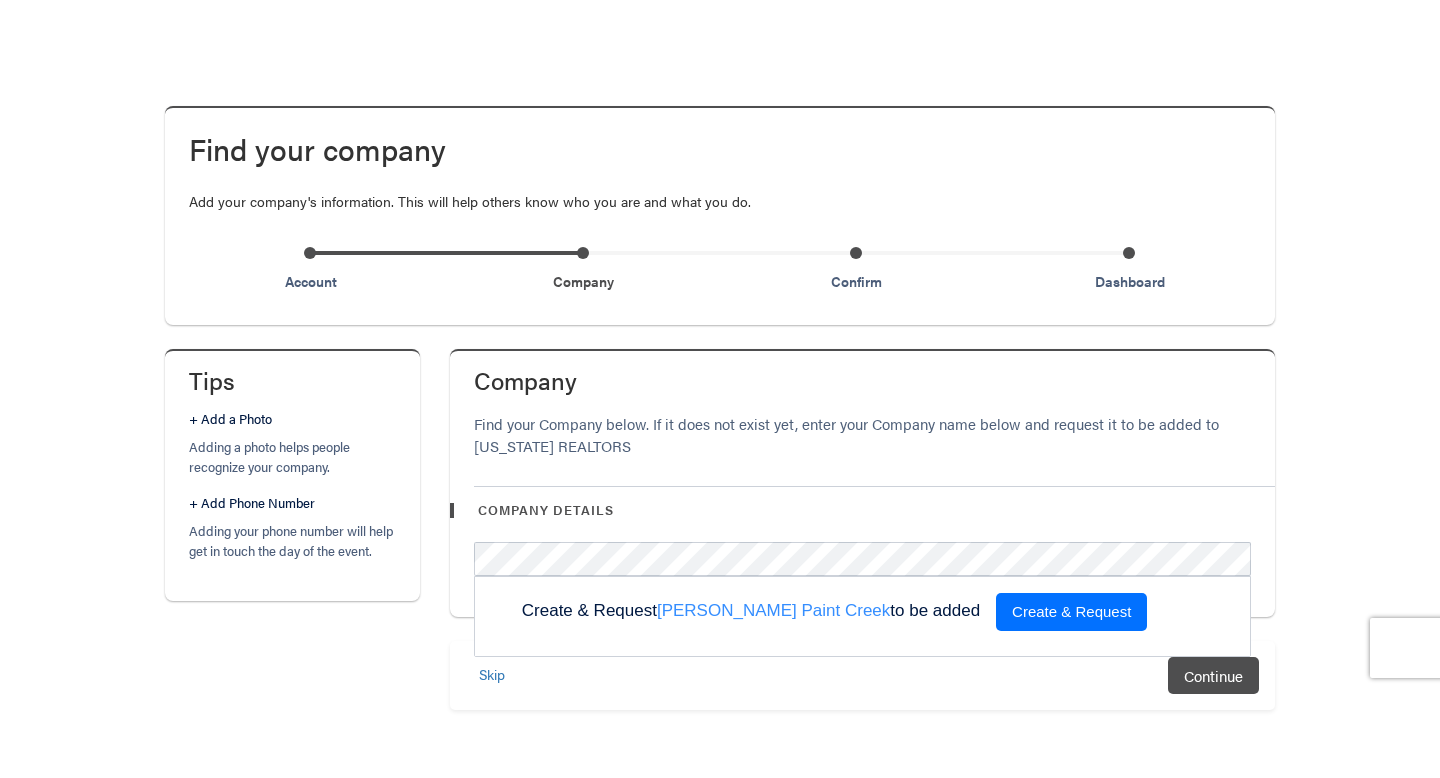 click on "Create & Request" at bounding box center [1071, 612] 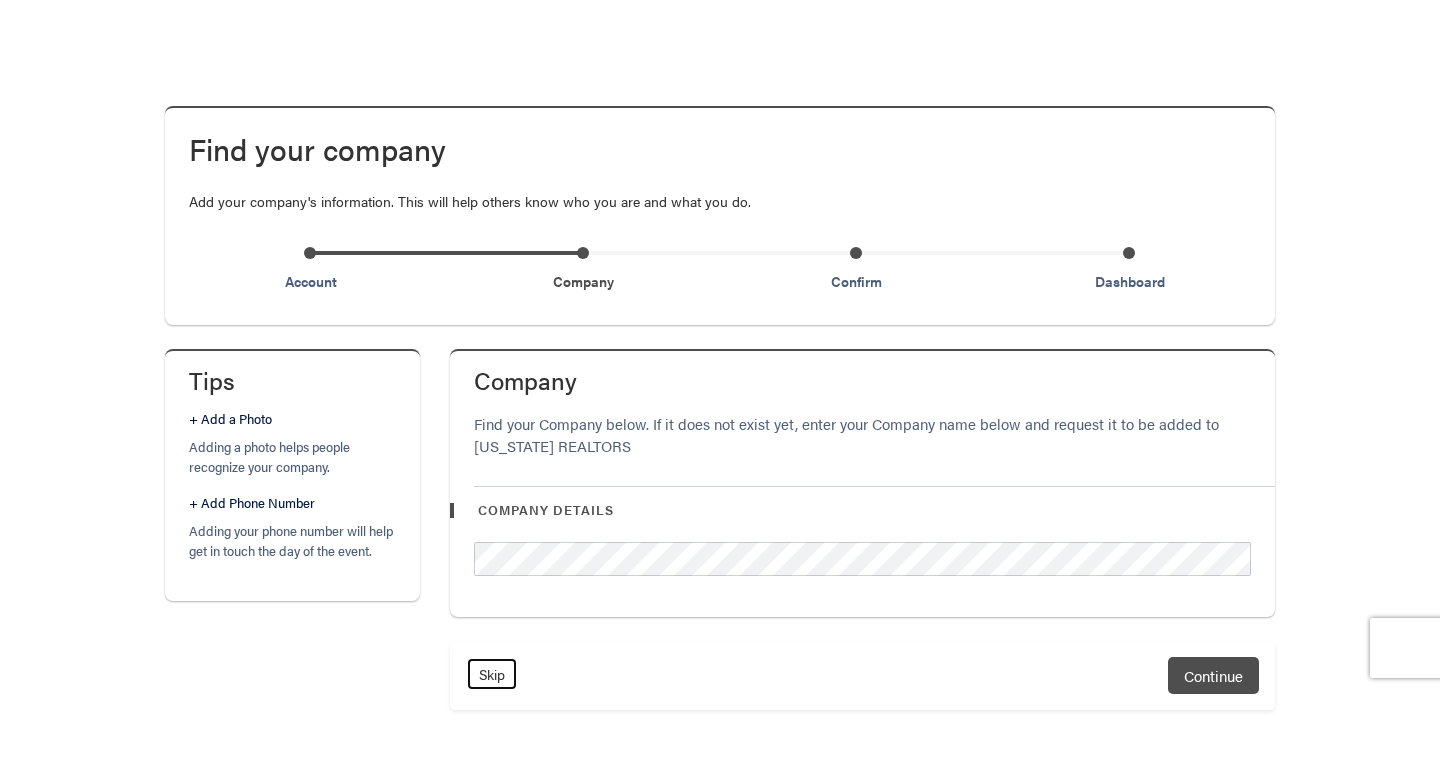 click on "Skip" at bounding box center [492, 674] 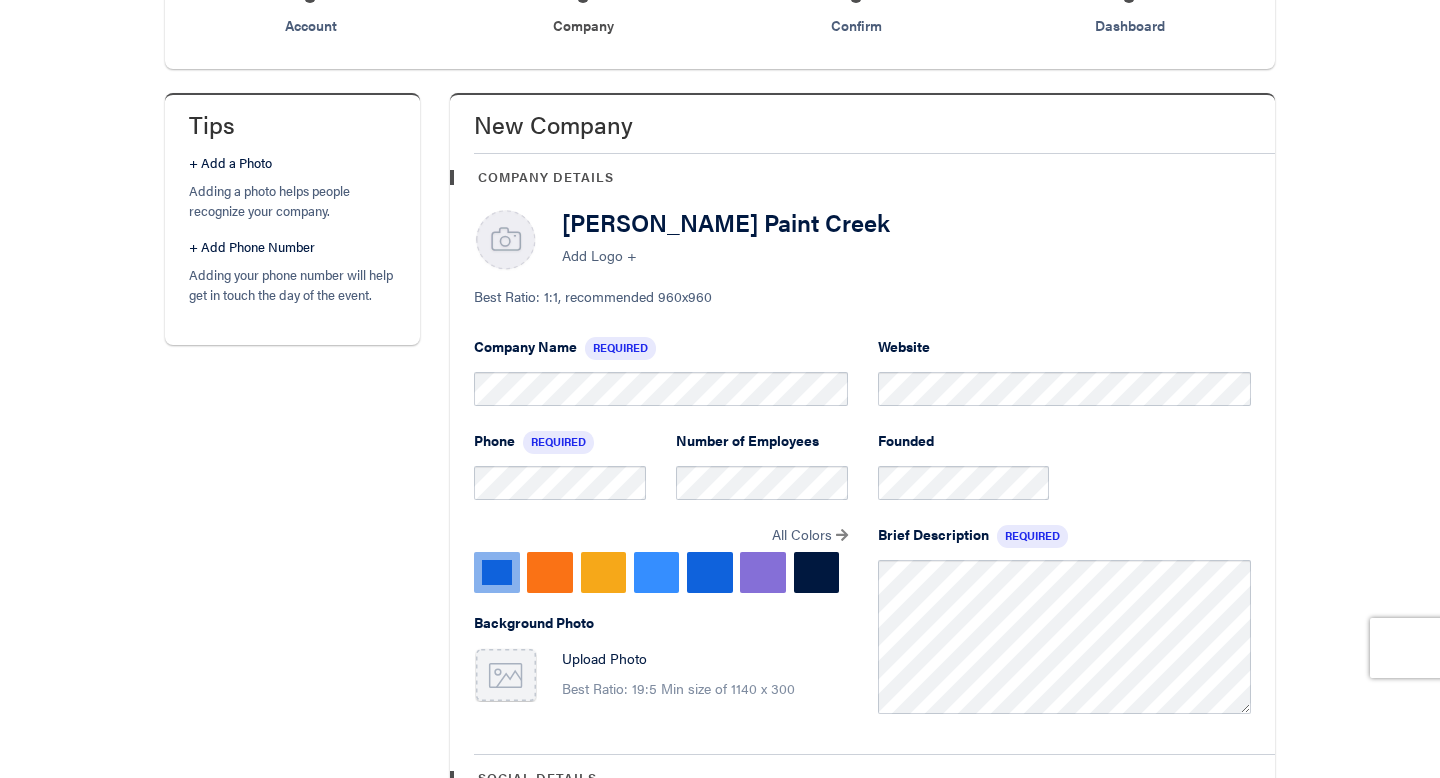 scroll, scrollTop: 334, scrollLeft: 0, axis: vertical 